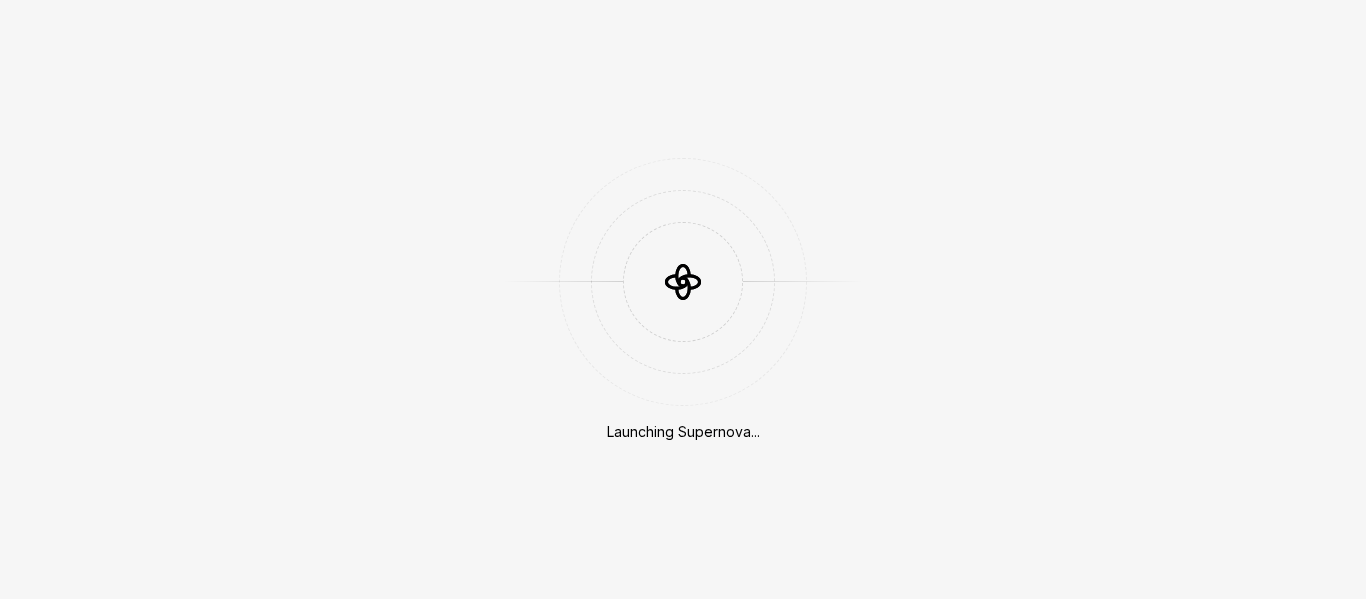 scroll, scrollTop: 0, scrollLeft: 0, axis: both 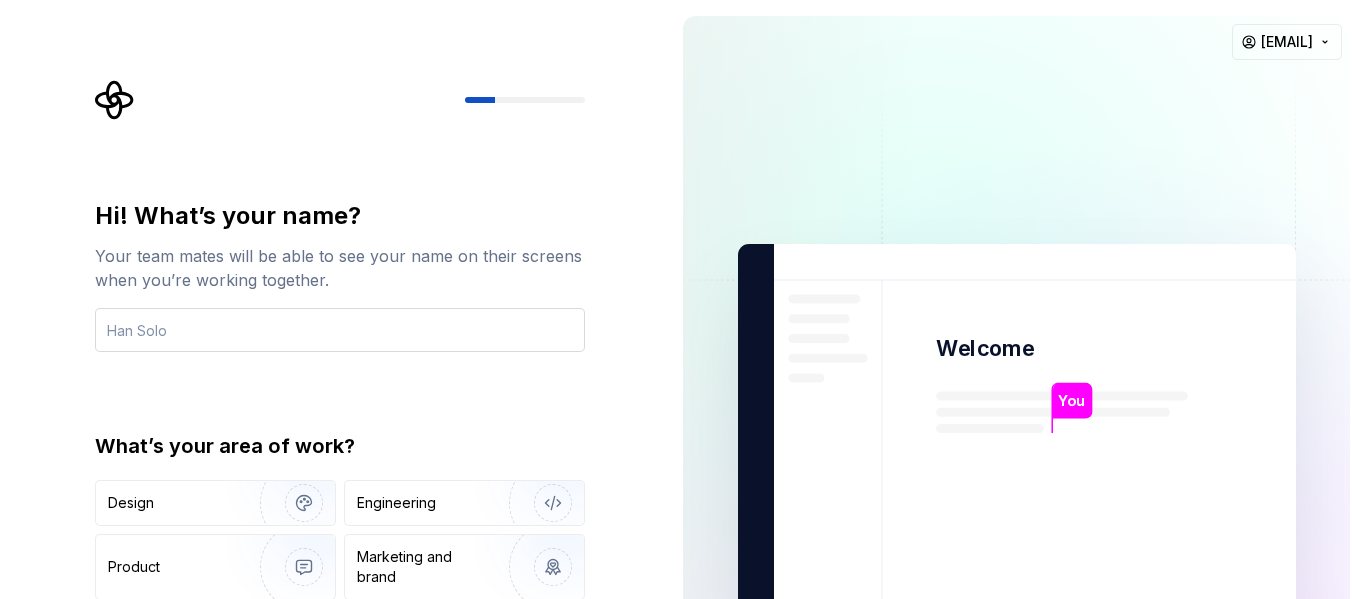click at bounding box center [340, 330] 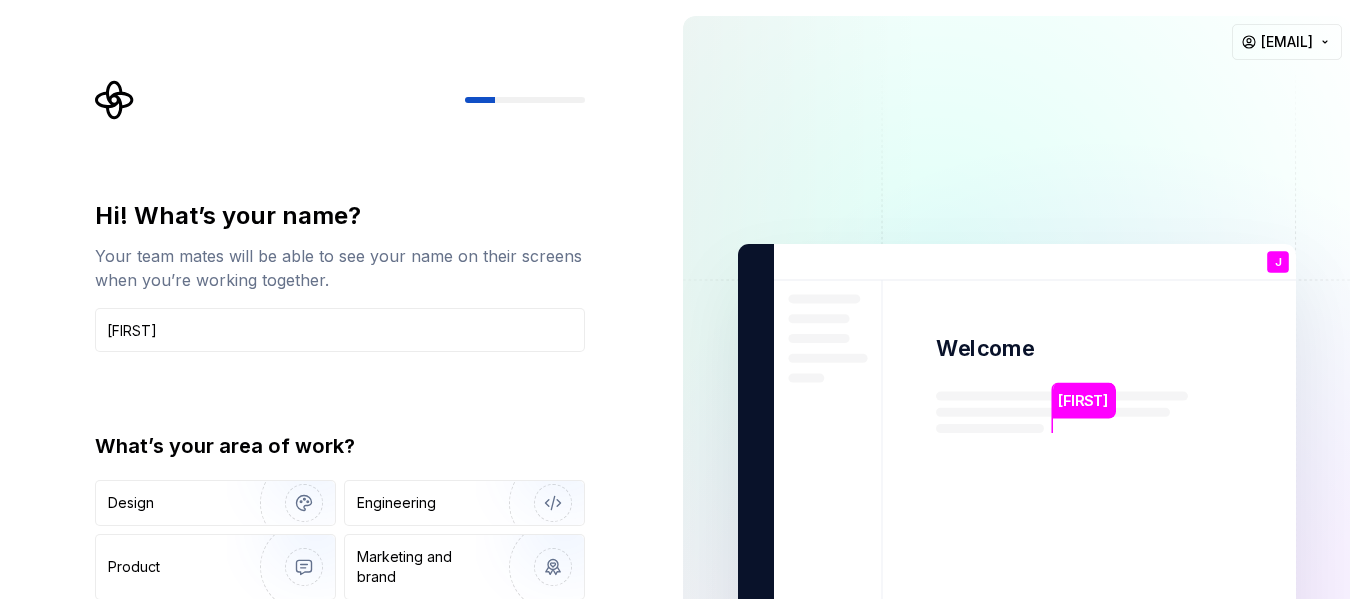type on "[FIRST]" 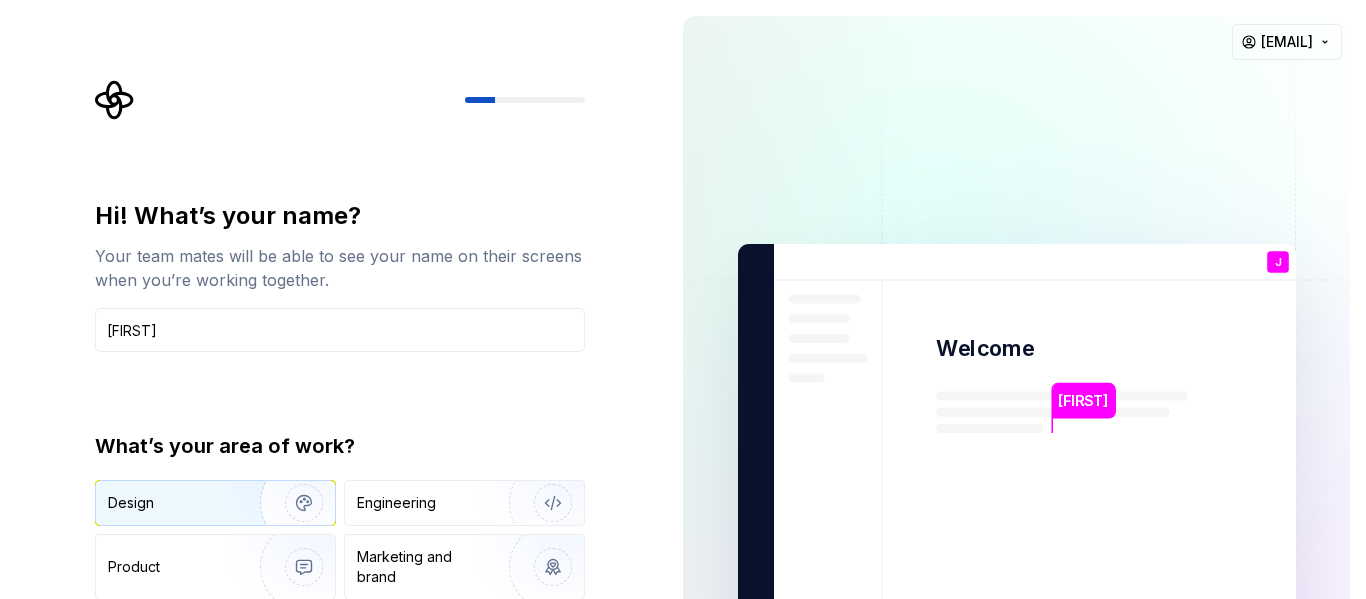 click at bounding box center (291, 503) 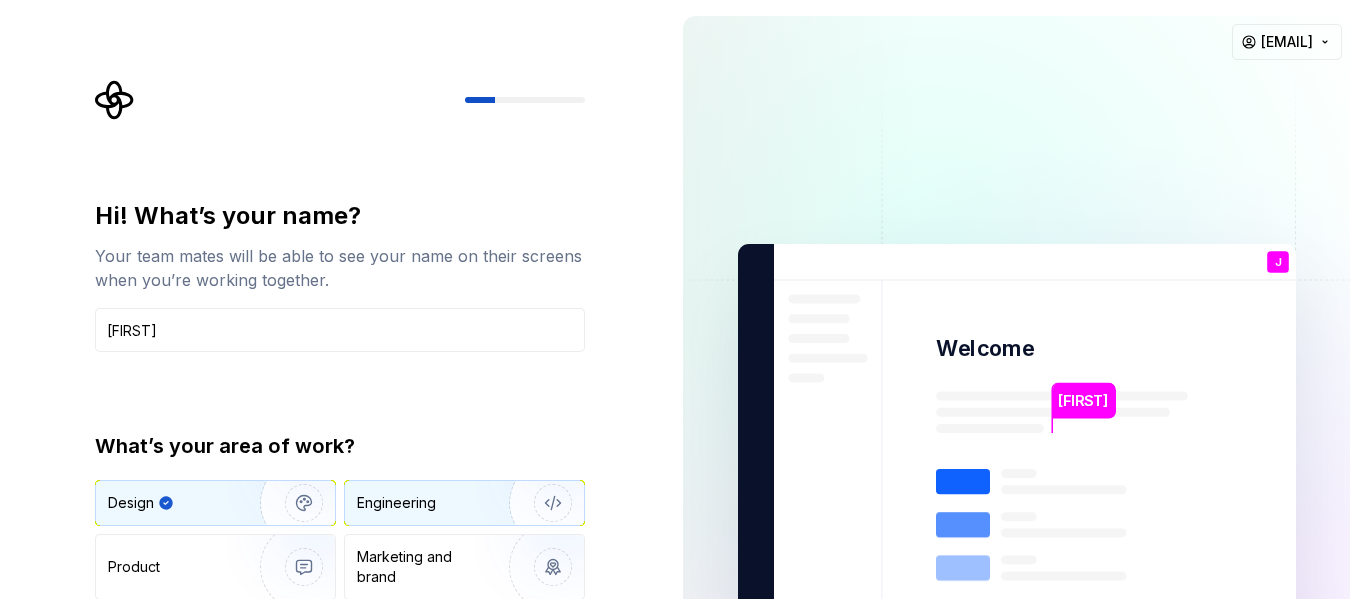 click on "Engineering" at bounding box center (464, 503) 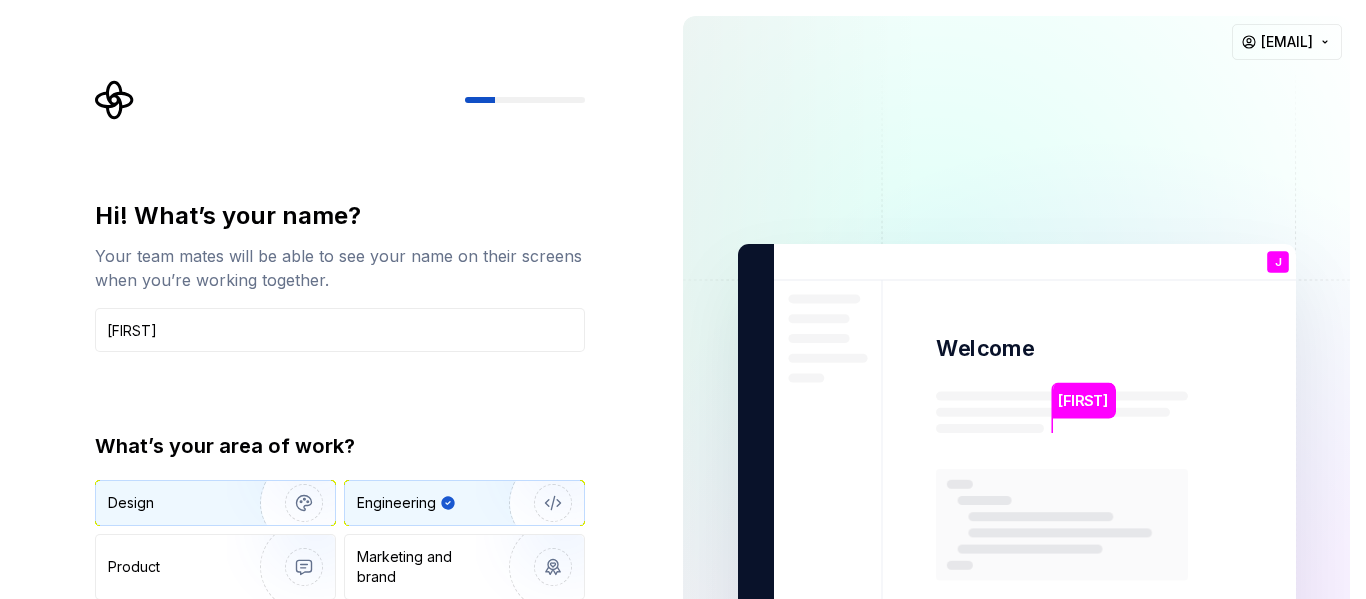 click at bounding box center [291, 503] 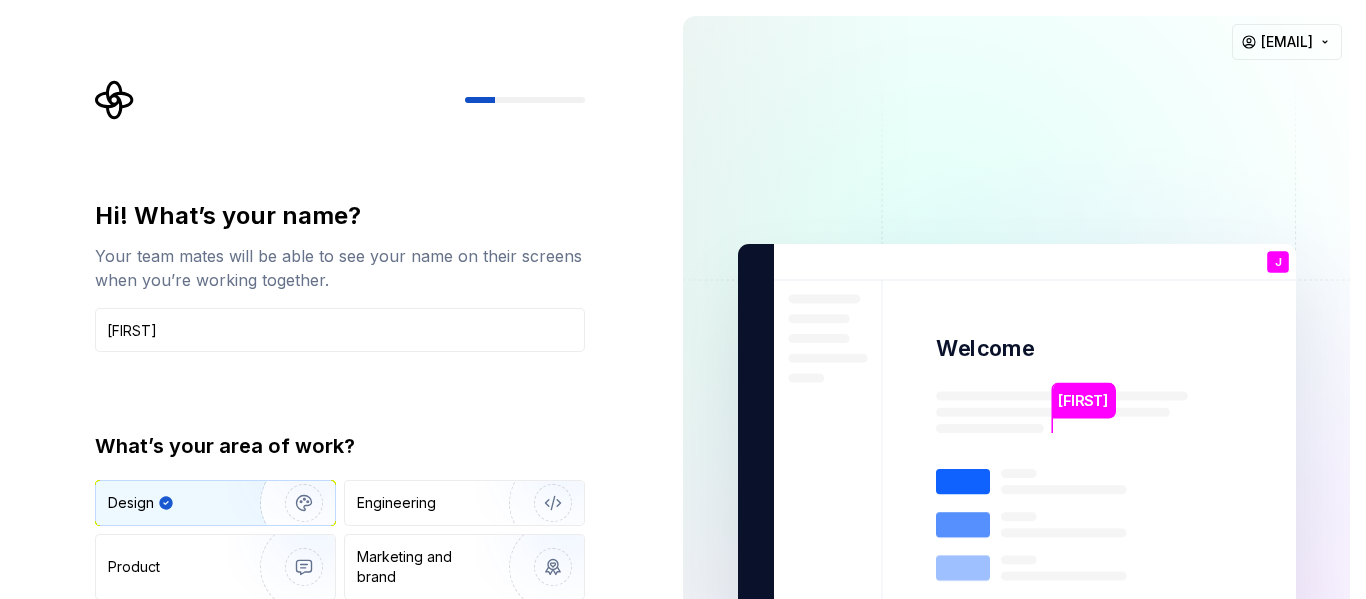 click at bounding box center (1017, 451) 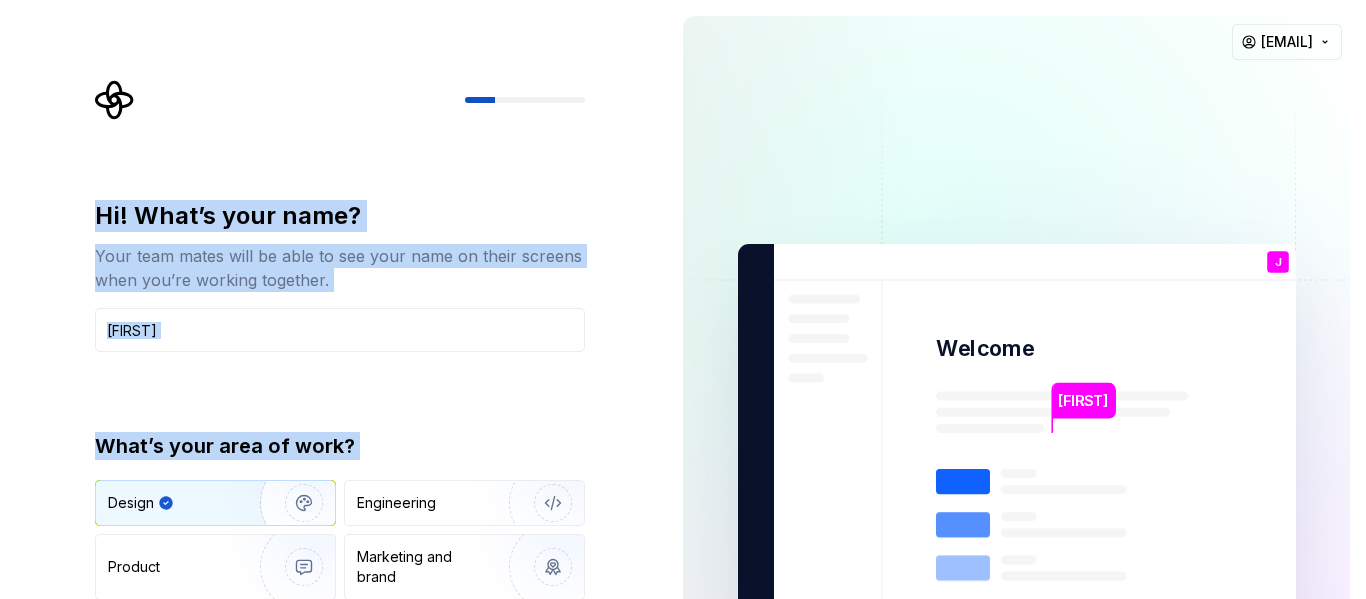 drag, startPoint x: 116, startPoint y: 67, endPoint x: 427, endPoint y: 417, distance: 468.21042 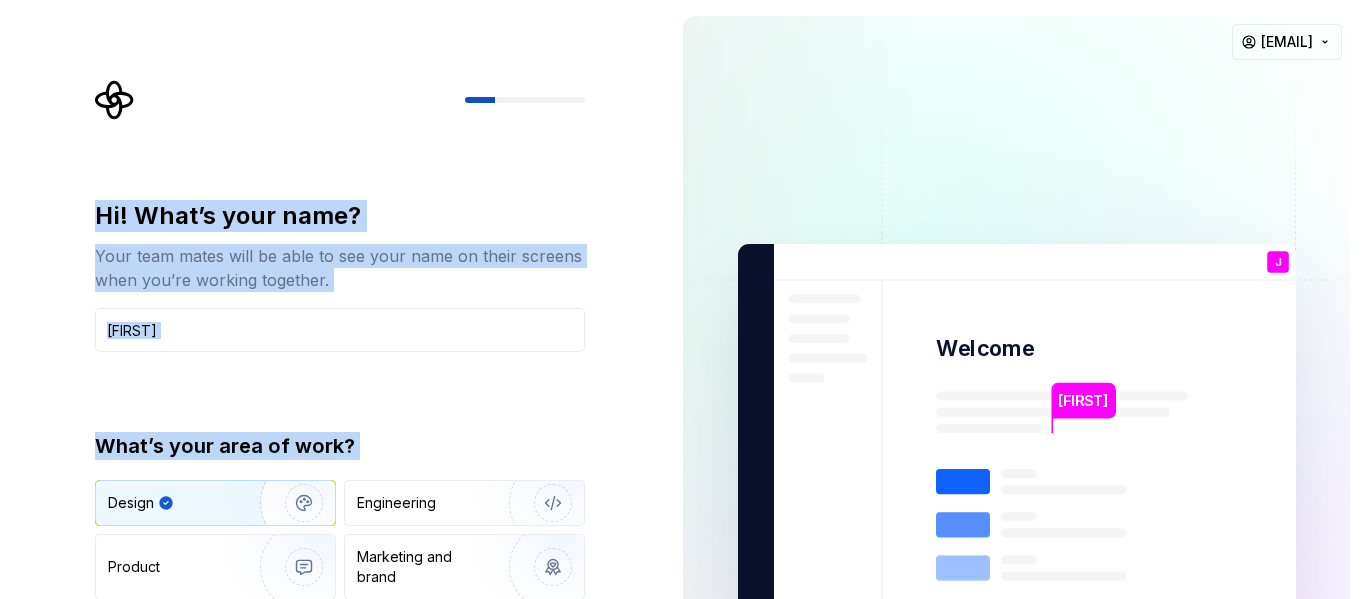 click on "Hi! What’s your name? Your team mates will be able to see your name on their screens when you’re working together. [NAME] What’s your area of work? Design Engineering Product Marketing and brand Other Continue" at bounding box center [333, 451] 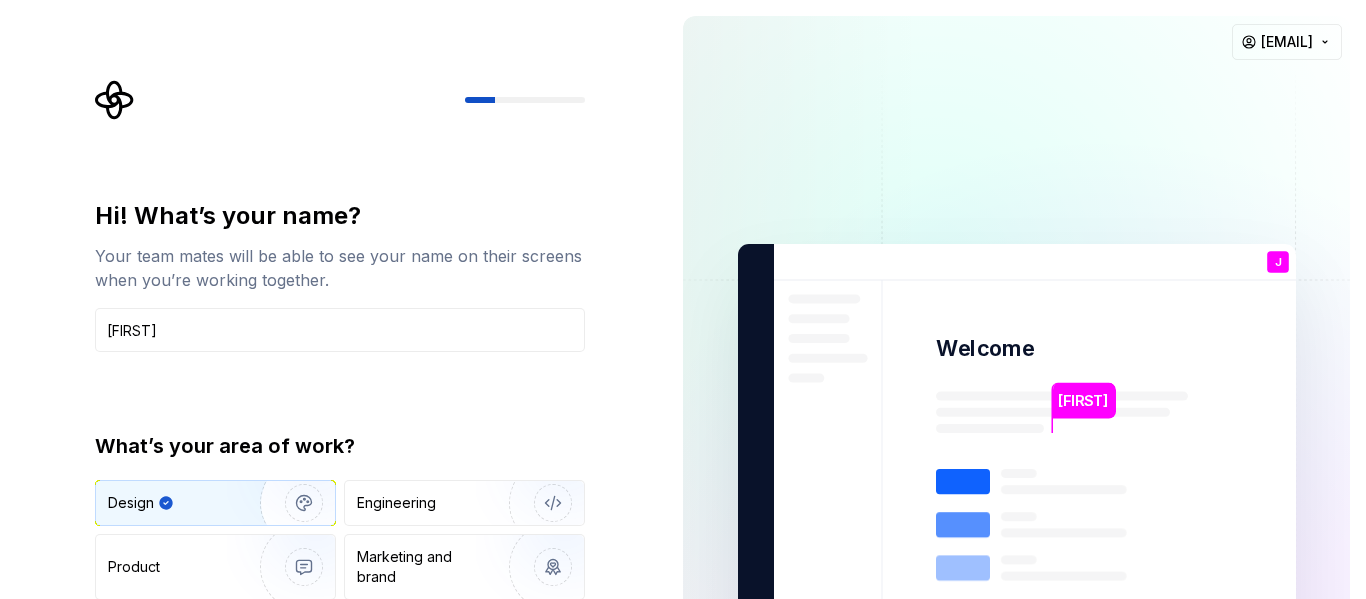 click at bounding box center (1017, 451) 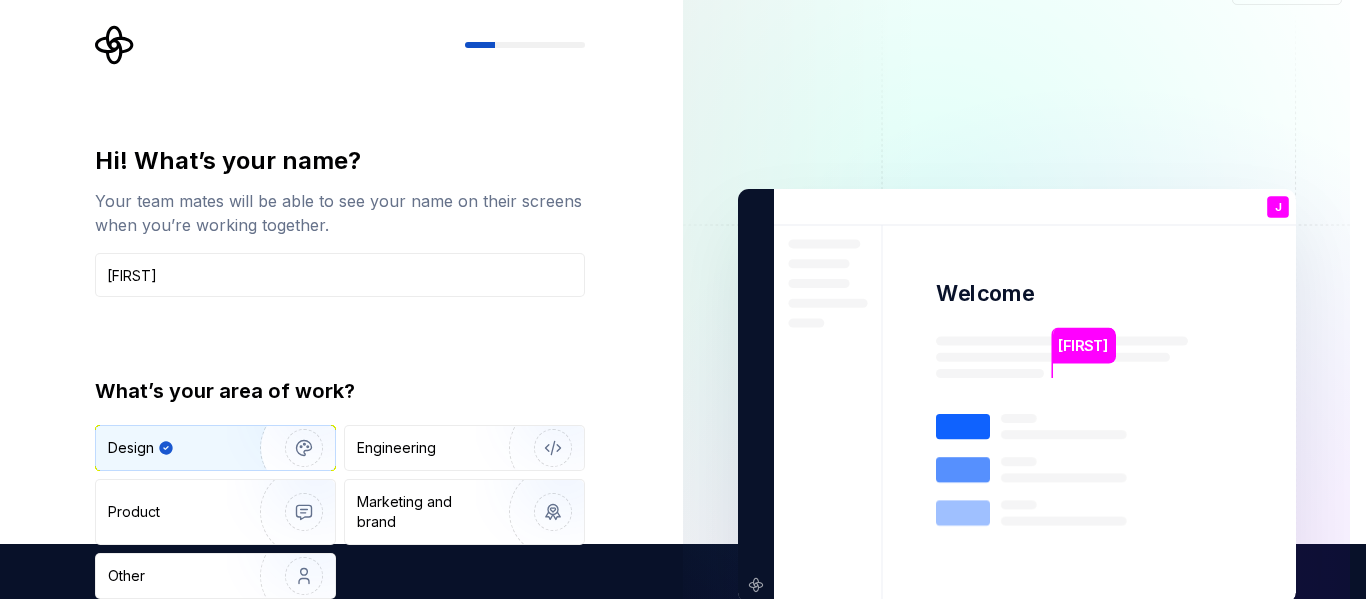 type on "Design" 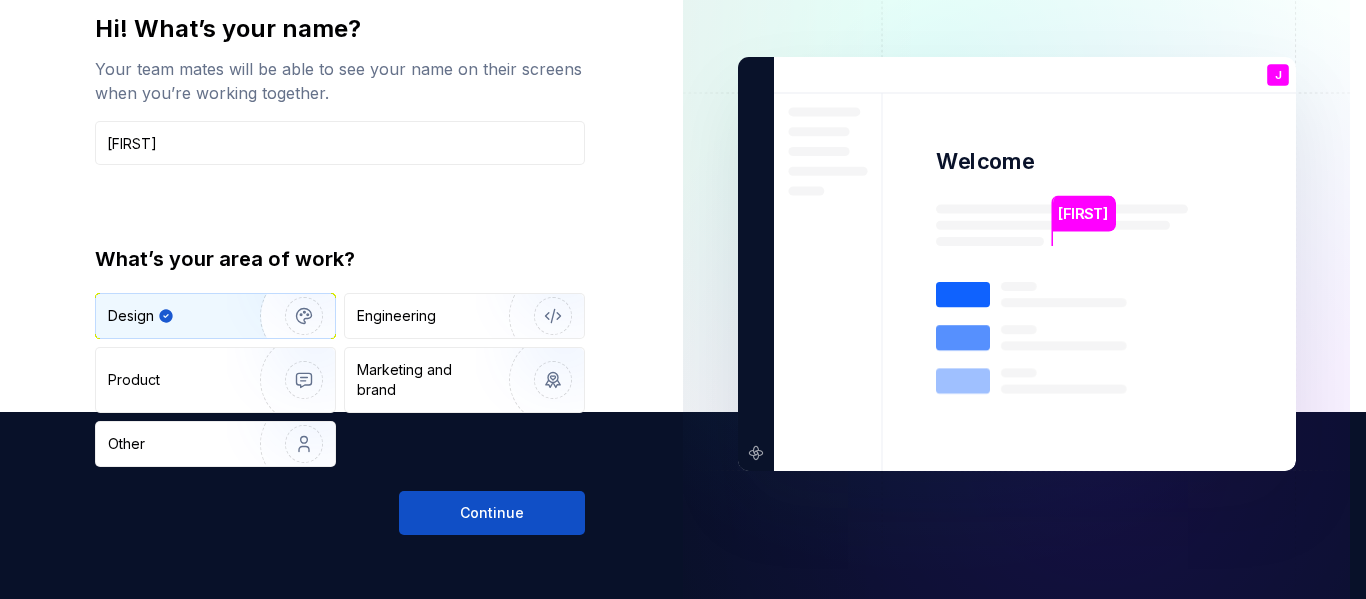 type 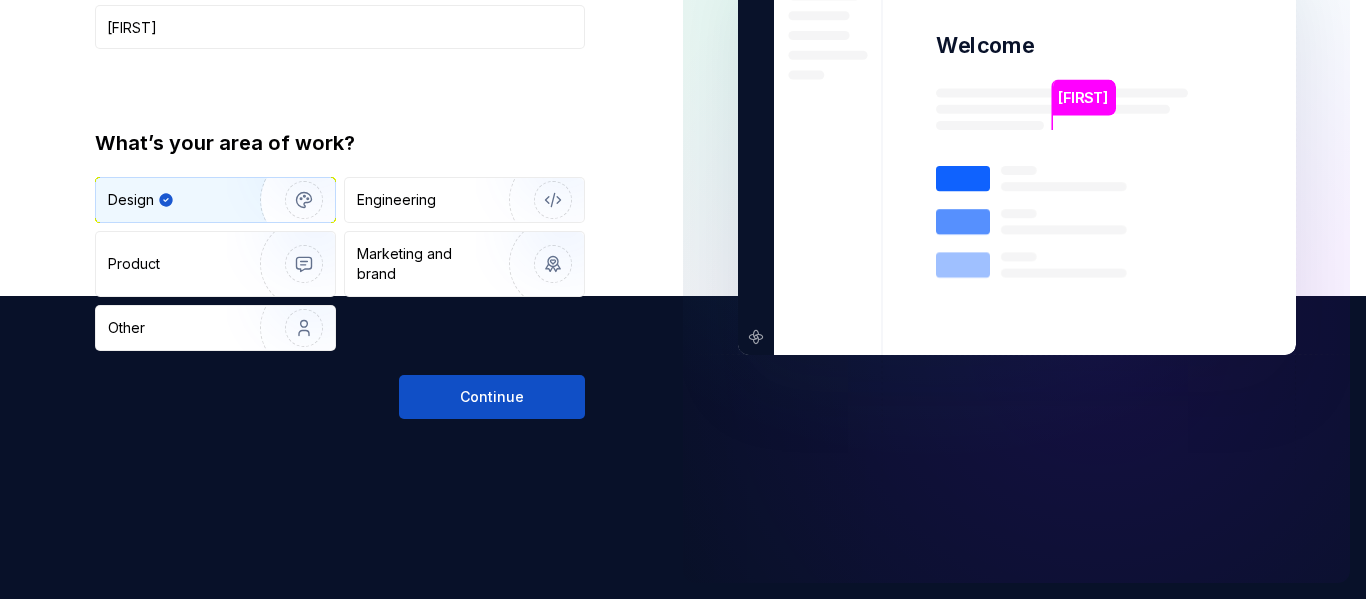 type 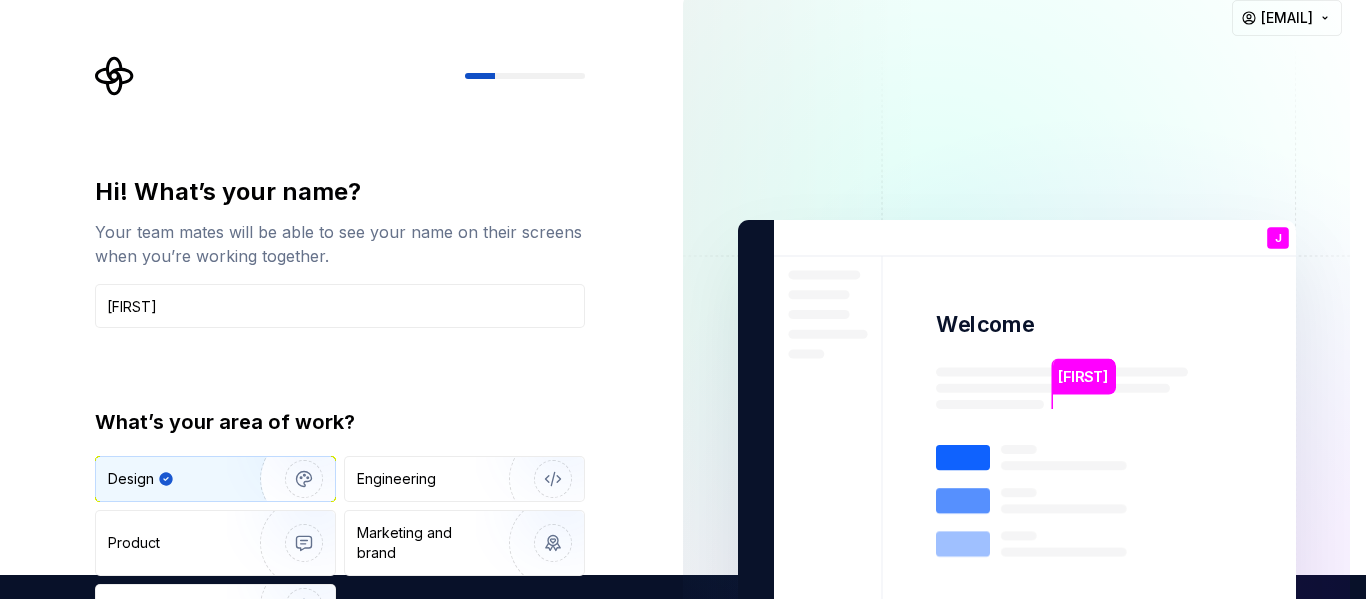 scroll, scrollTop: 0, scrollLeft: 0, axis: both 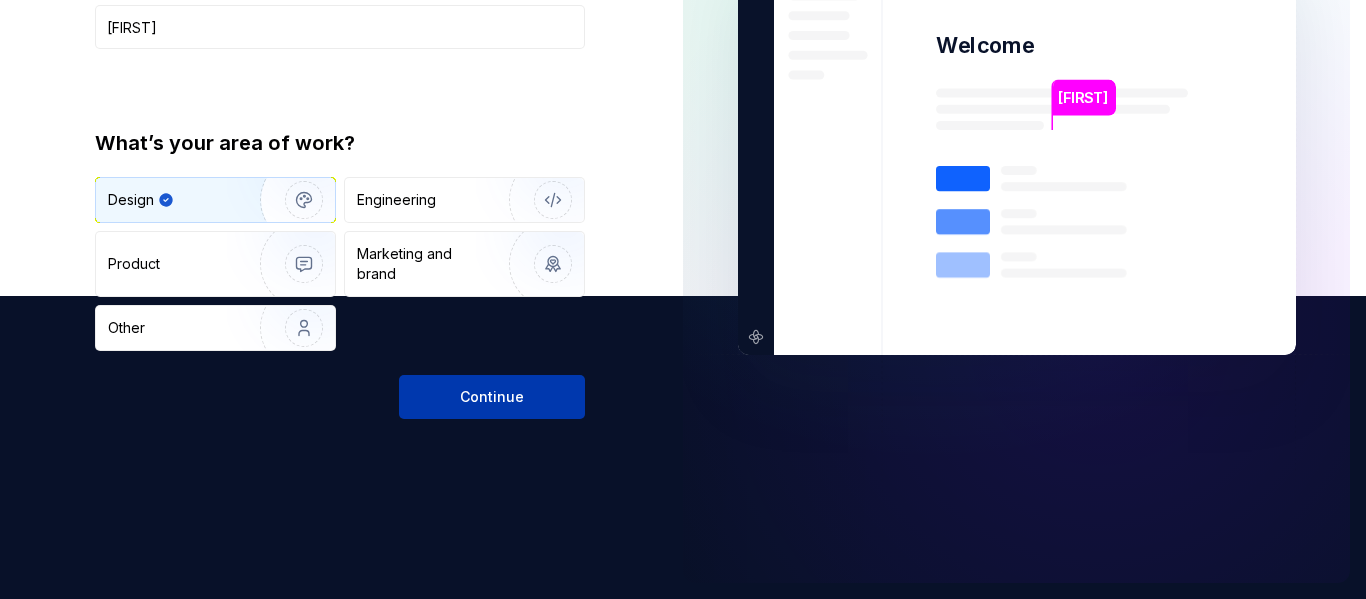 click on "Continue" at bounding box center (492, 397) 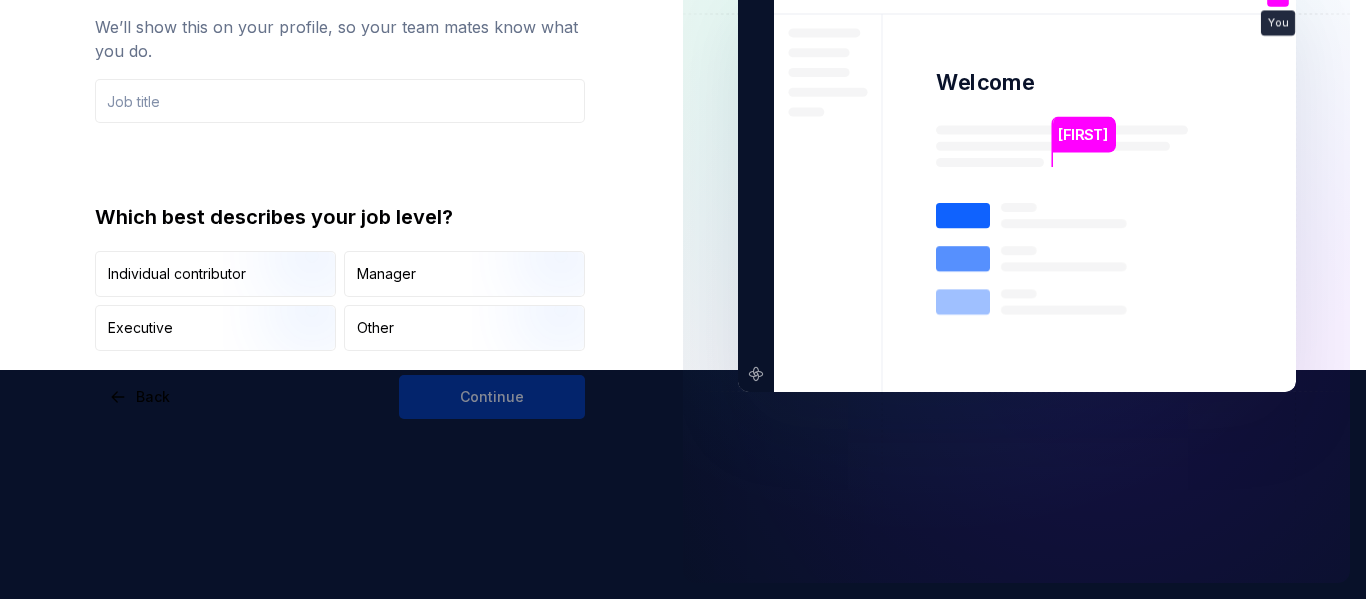 scroll, scrollTop: 229, scrollLeft: 0, axis: vertical 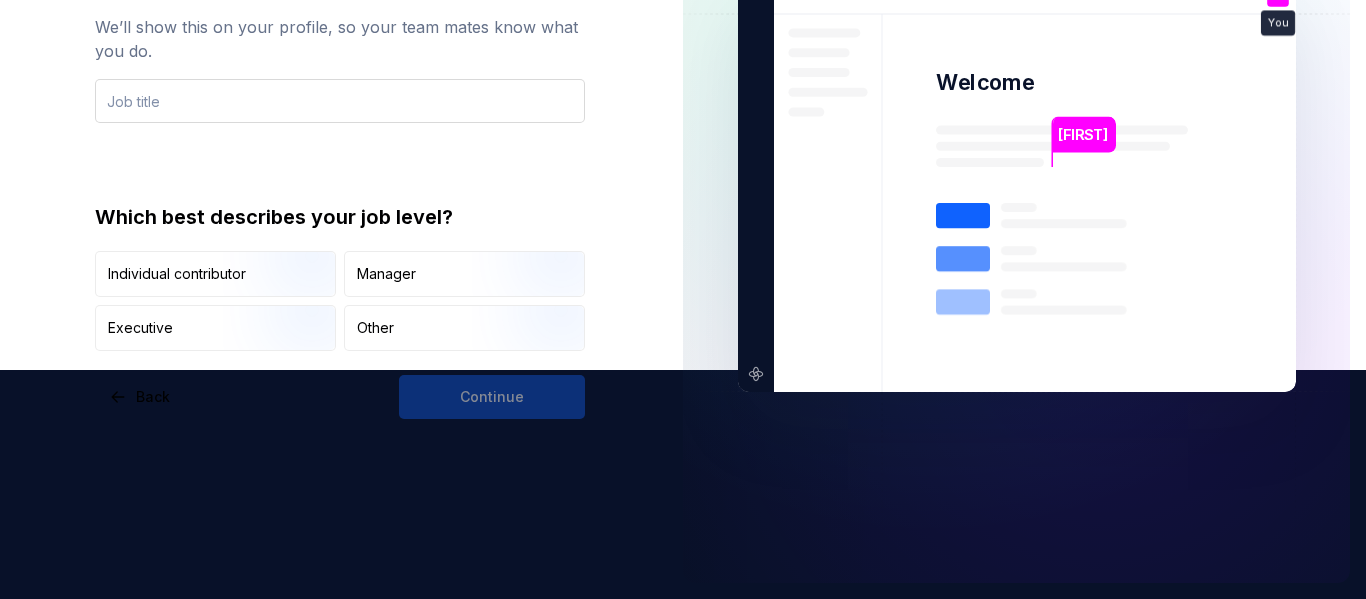 click at bounding box center (340, 101) 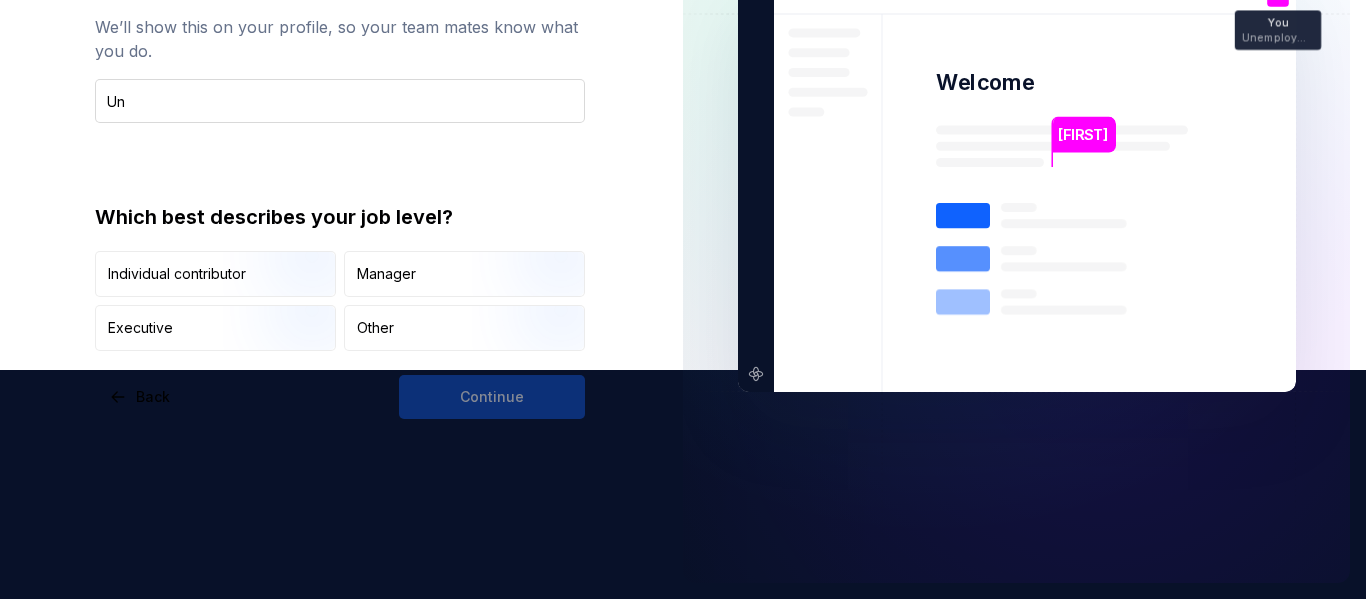 type on "U" 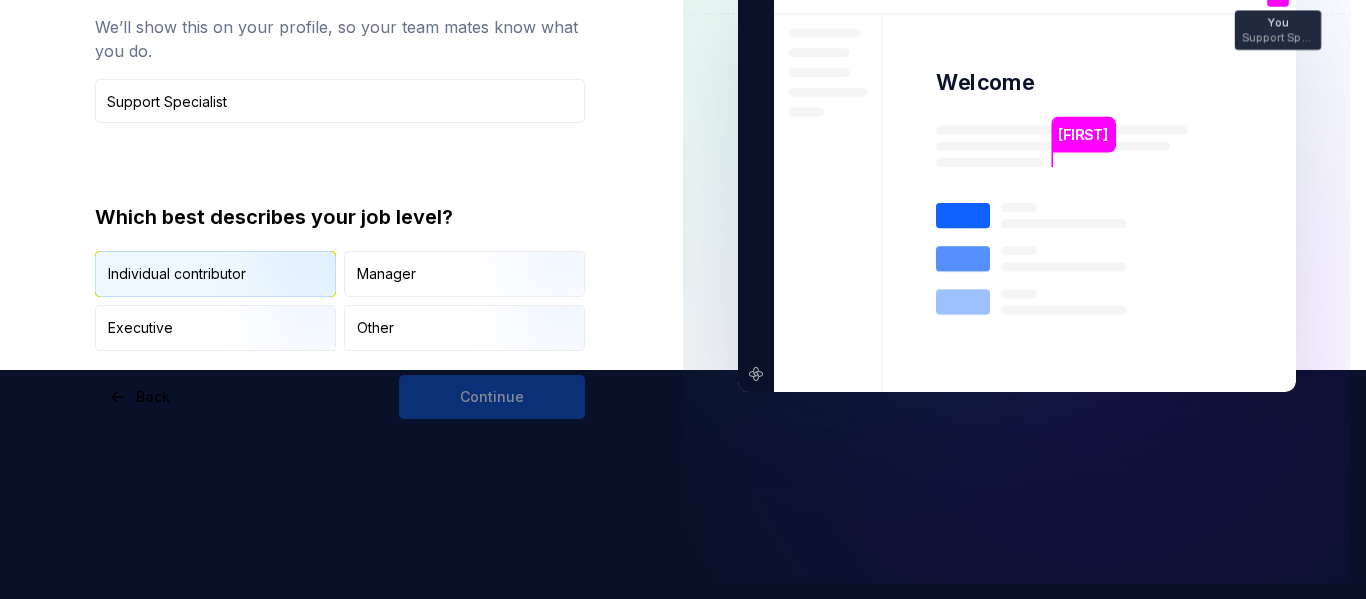 type on "Support Specialist" 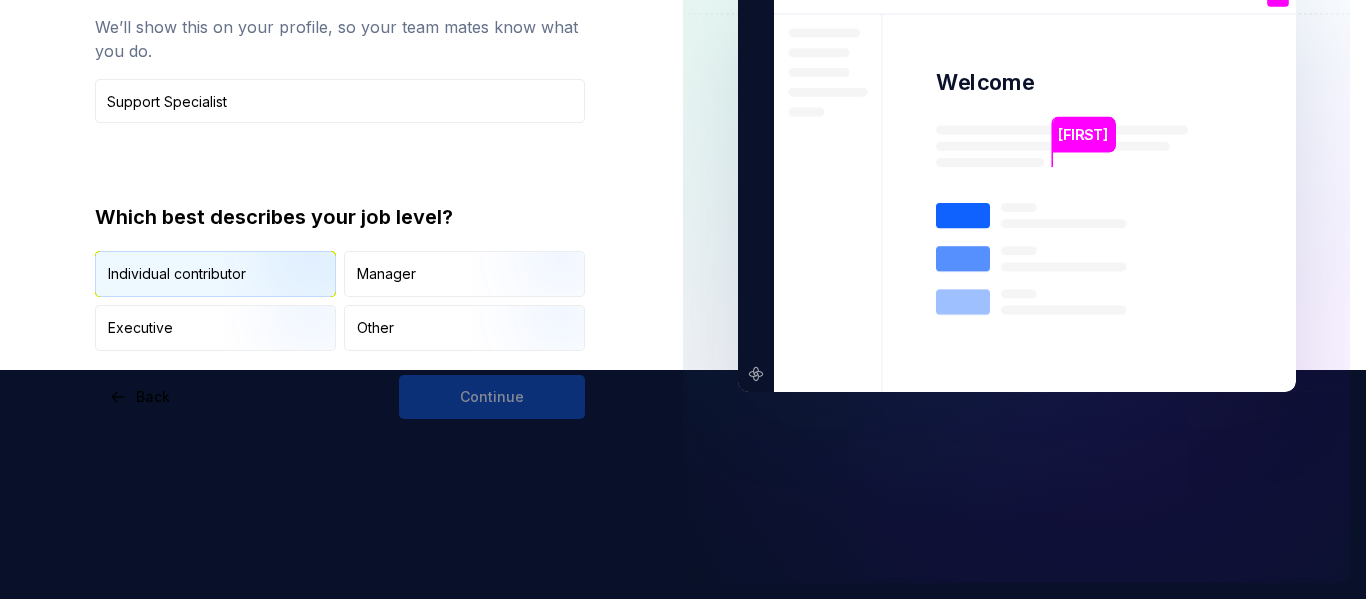 click at bounding box center (287, 299) 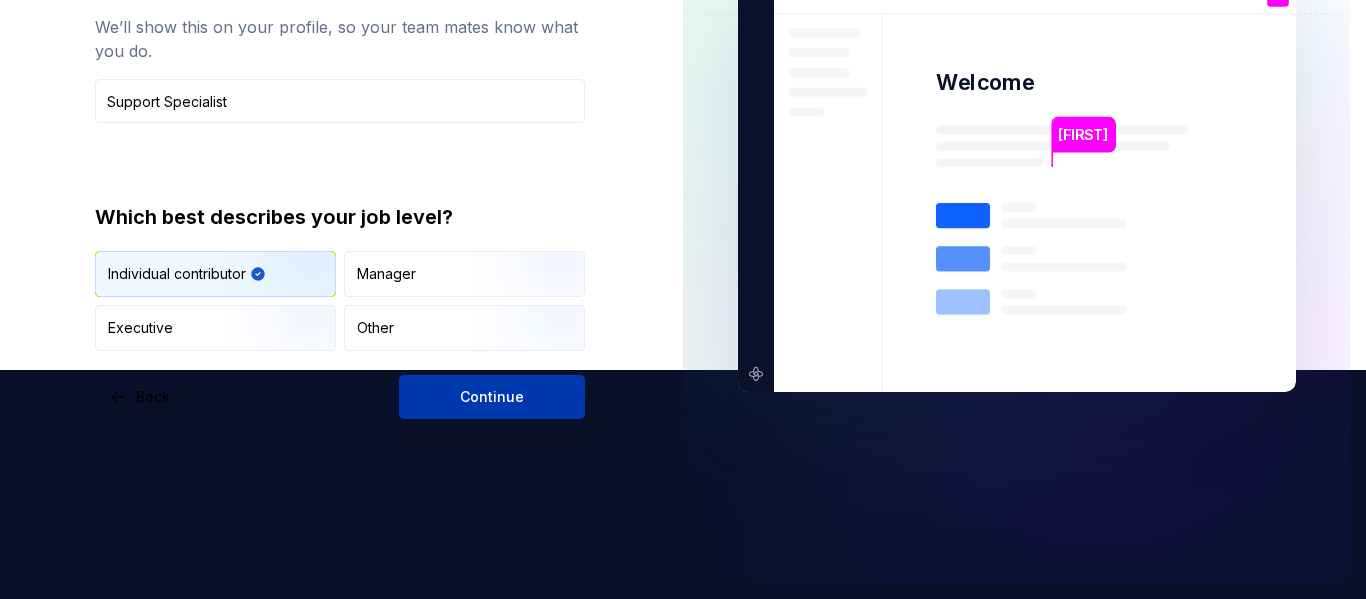 click on "Continue" at bounding box center (492, 397) 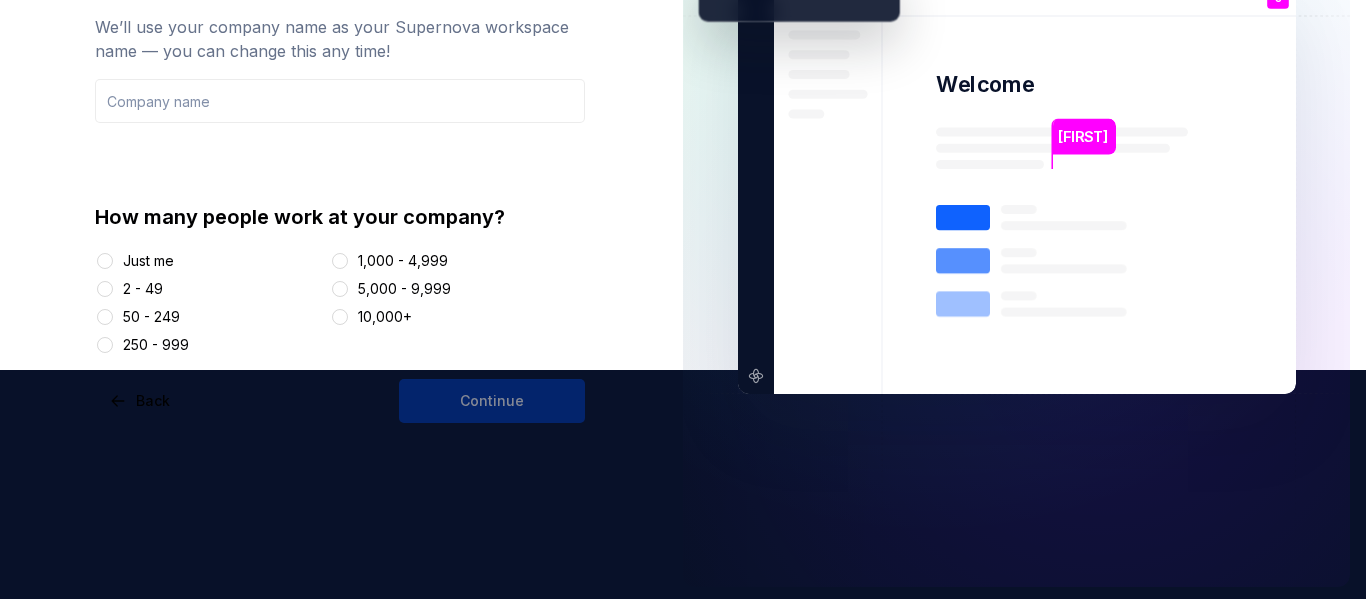 scroll, scrollTop: 233, scrollLeft: 0, axis: vertical 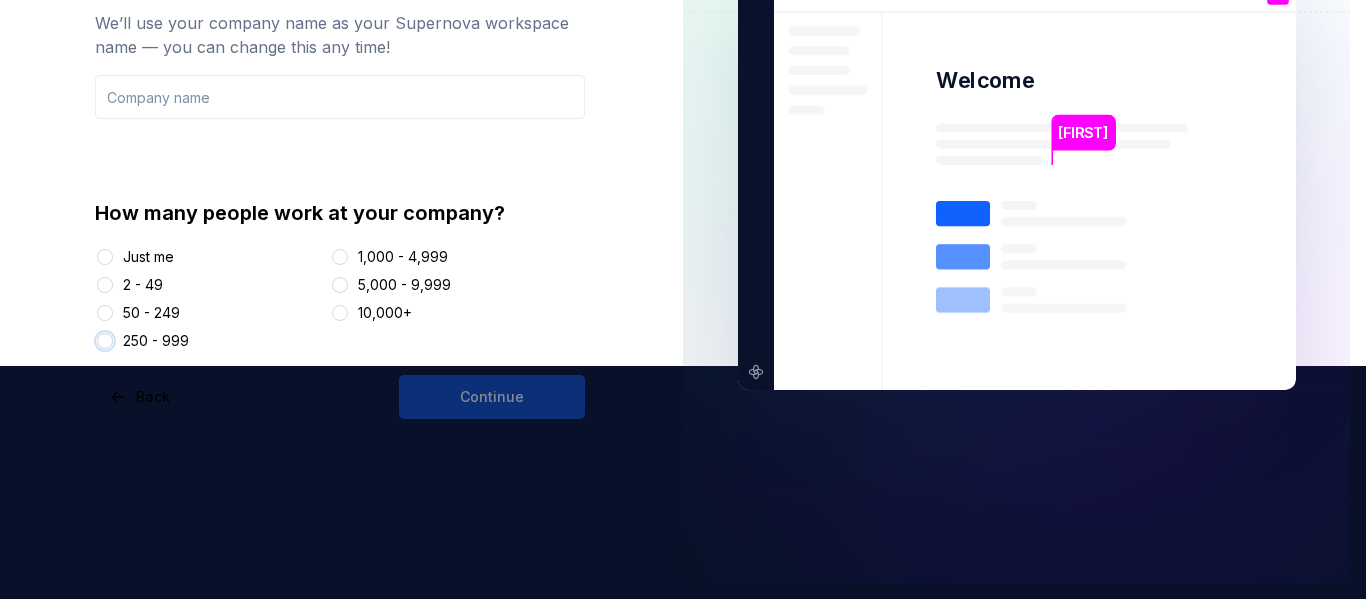 click on "250 - 999" at bounding box center (105, 341) 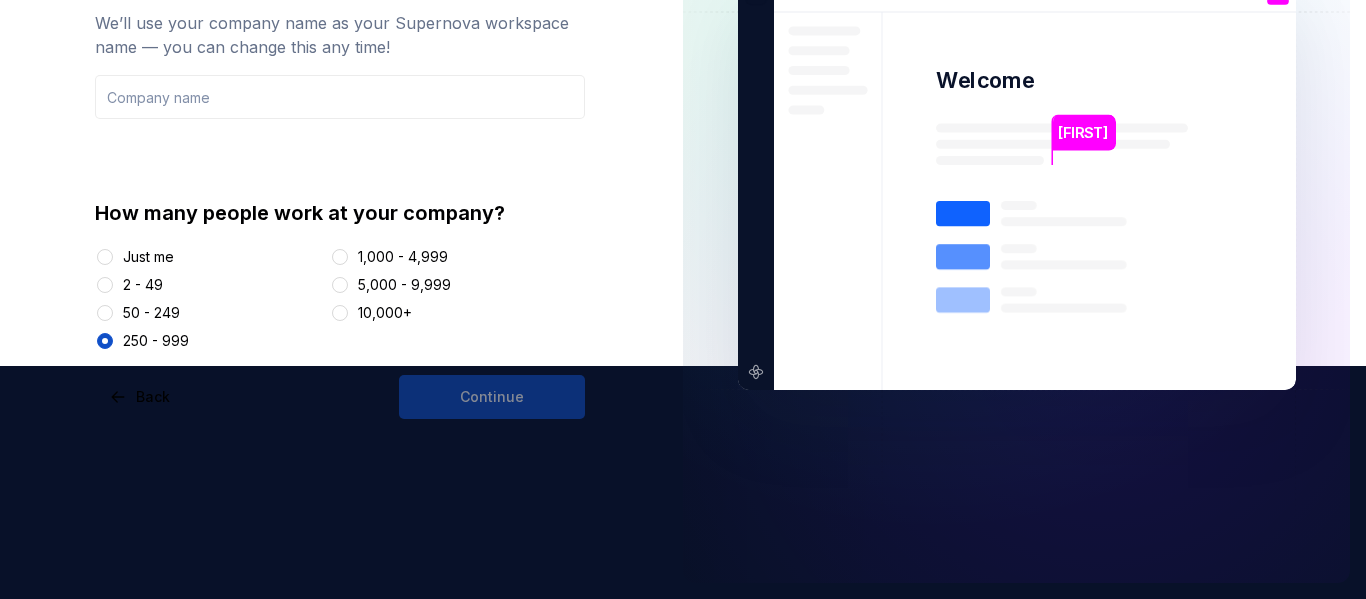 click on "Continue" at bounding box center (492, 397) 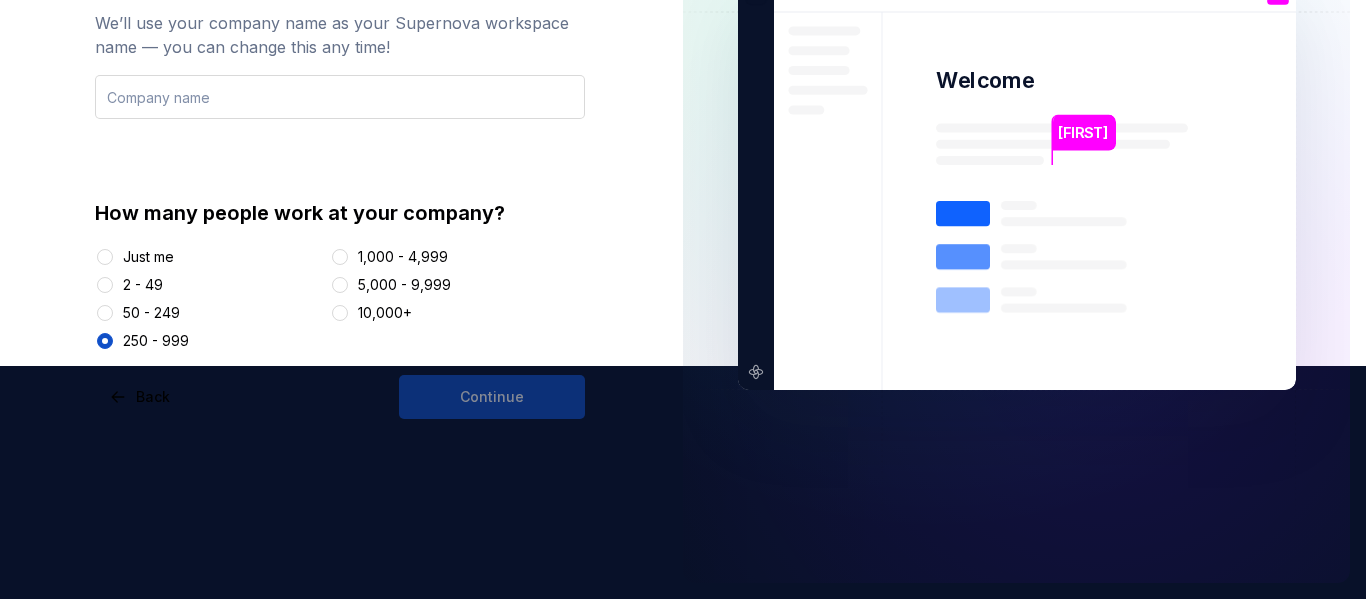 click at bounding box center [340, 97] 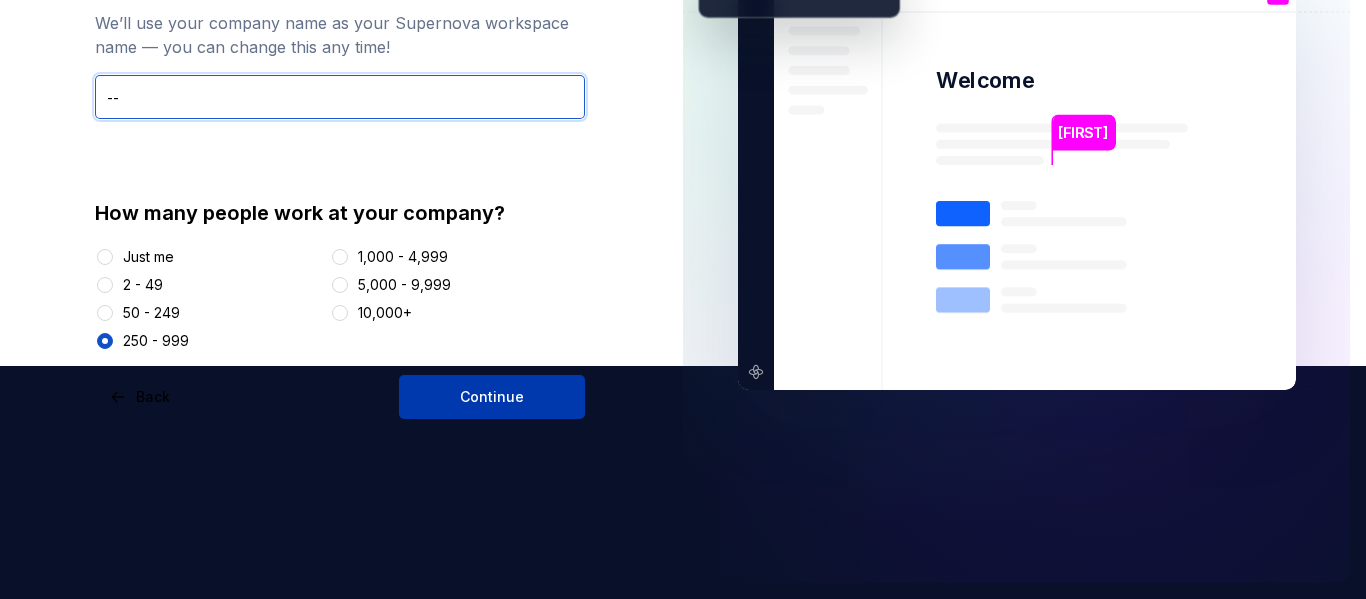 type on "--" 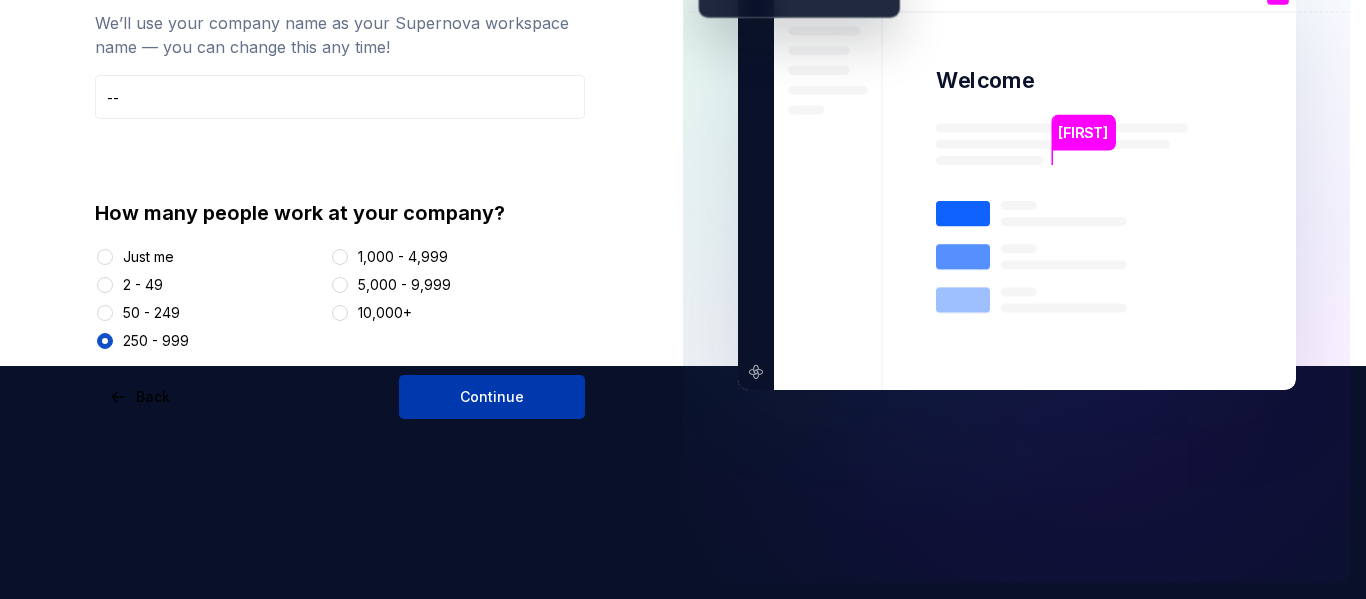 click on "Continue" at bounding box center [492, 397] 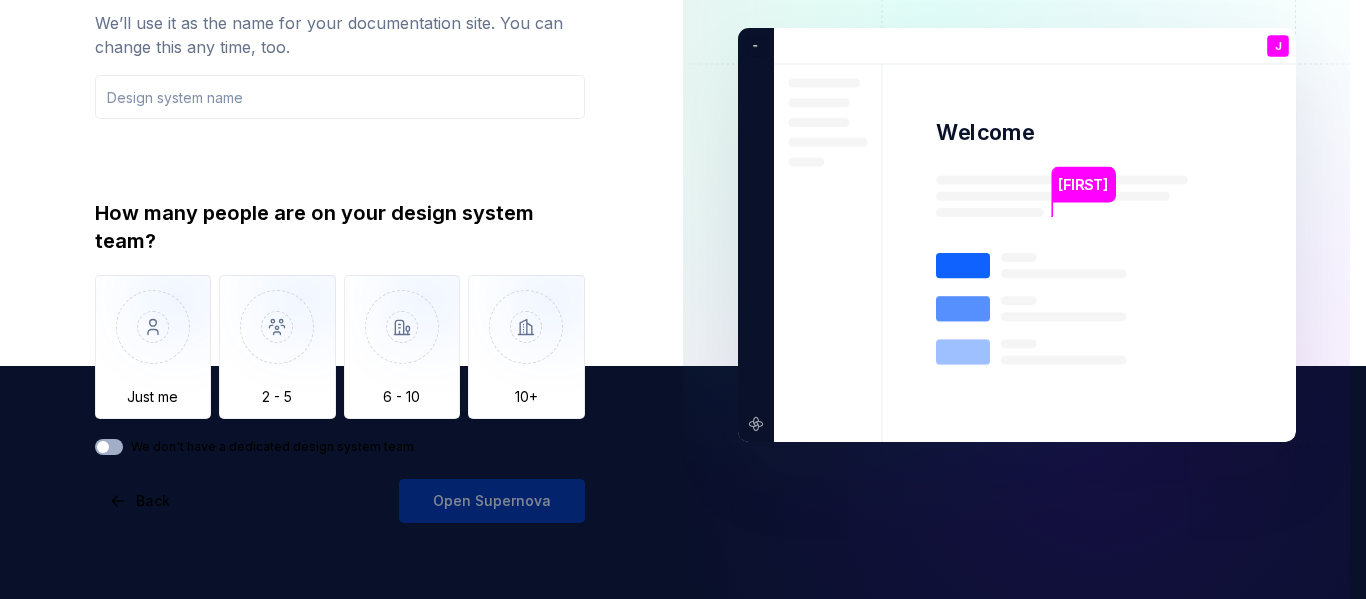 scroll, scrollTop: 322, scrollLeft: 0, axis: vertical 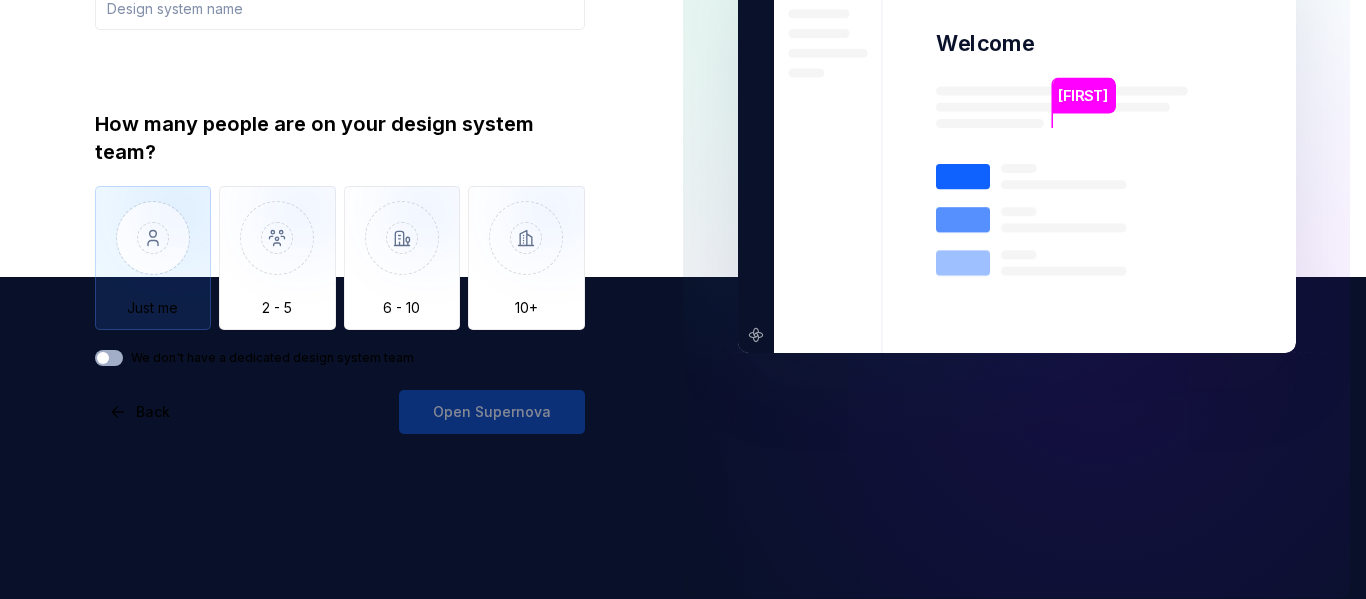 click at bounding box center [153, 253] 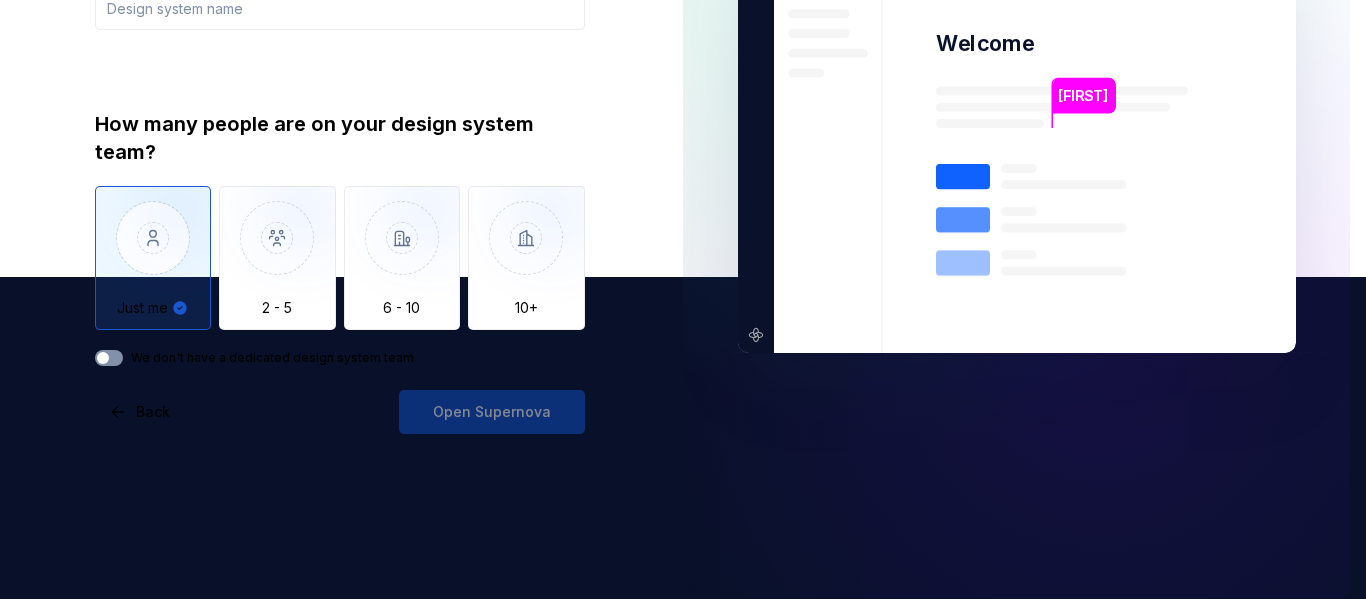click 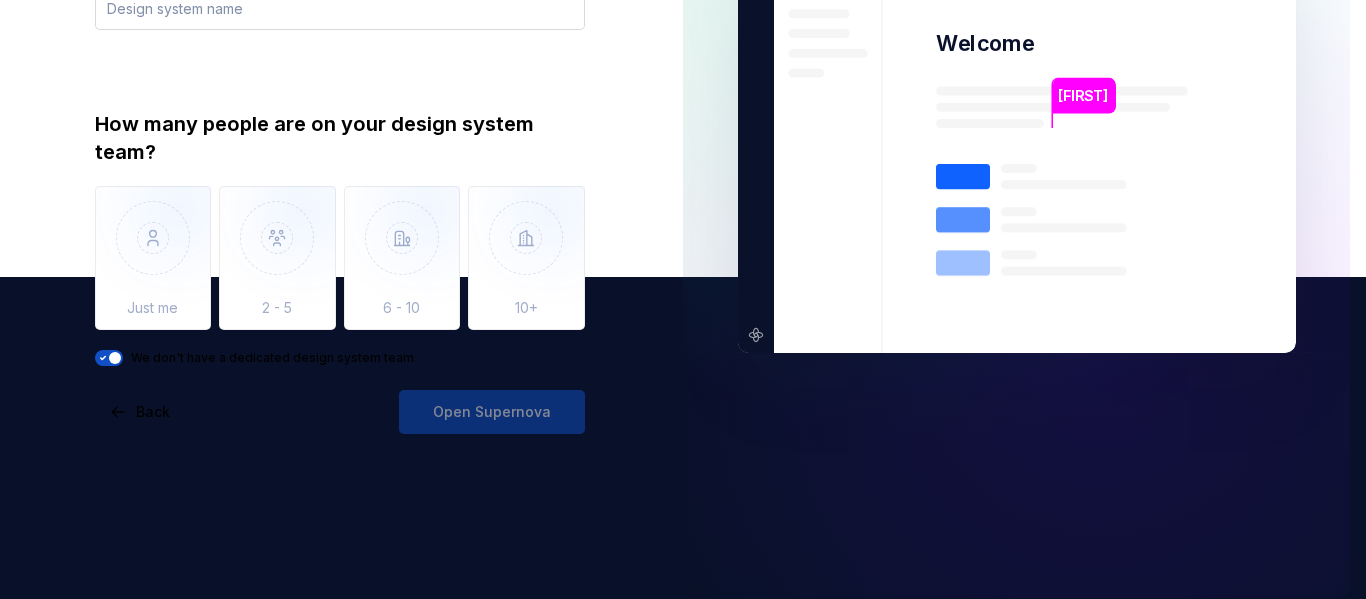 click at bounding box center (340, 8) 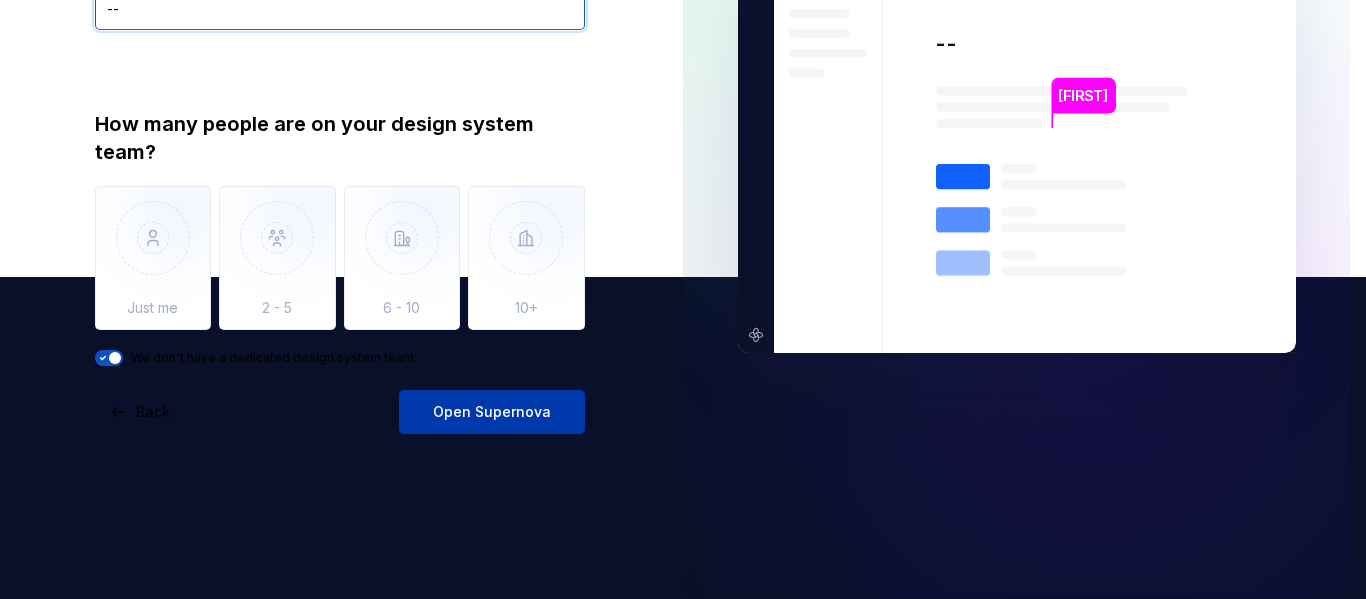 type on "--" 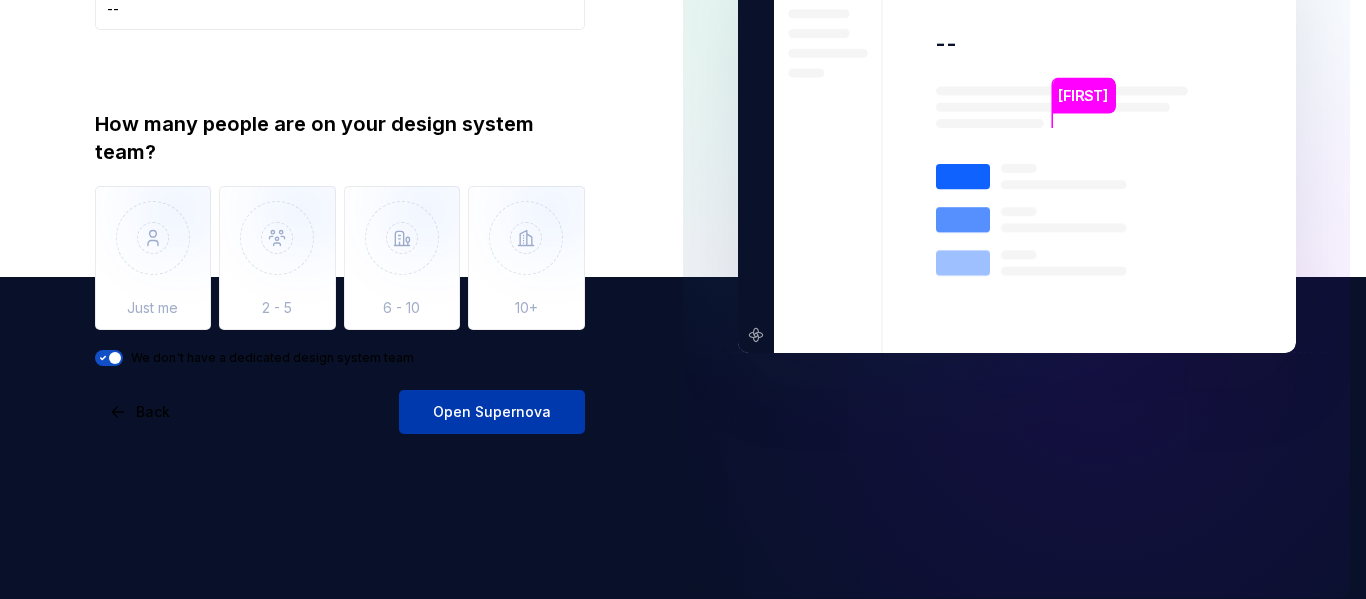 click on "Open Supernova" at bounding box center (492, 412) 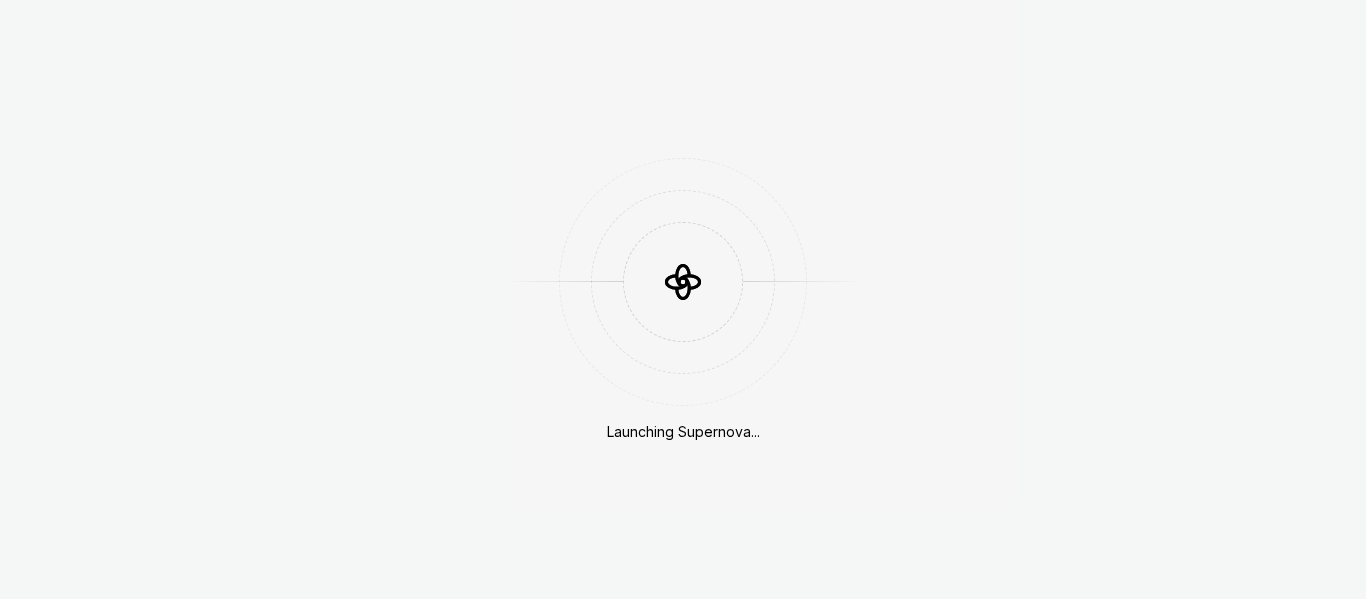 scroll, scrollTop: 0, scrollLeft: 0, axis: both 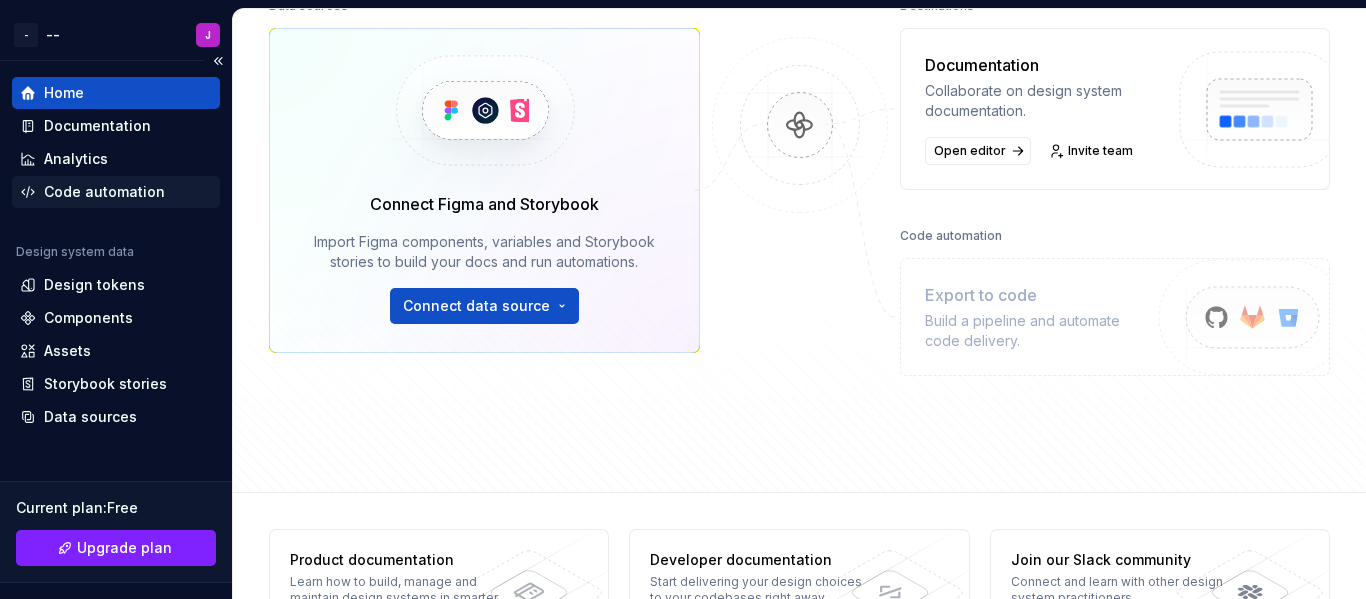 click on "Code automation" at bounding box center (104, 192) 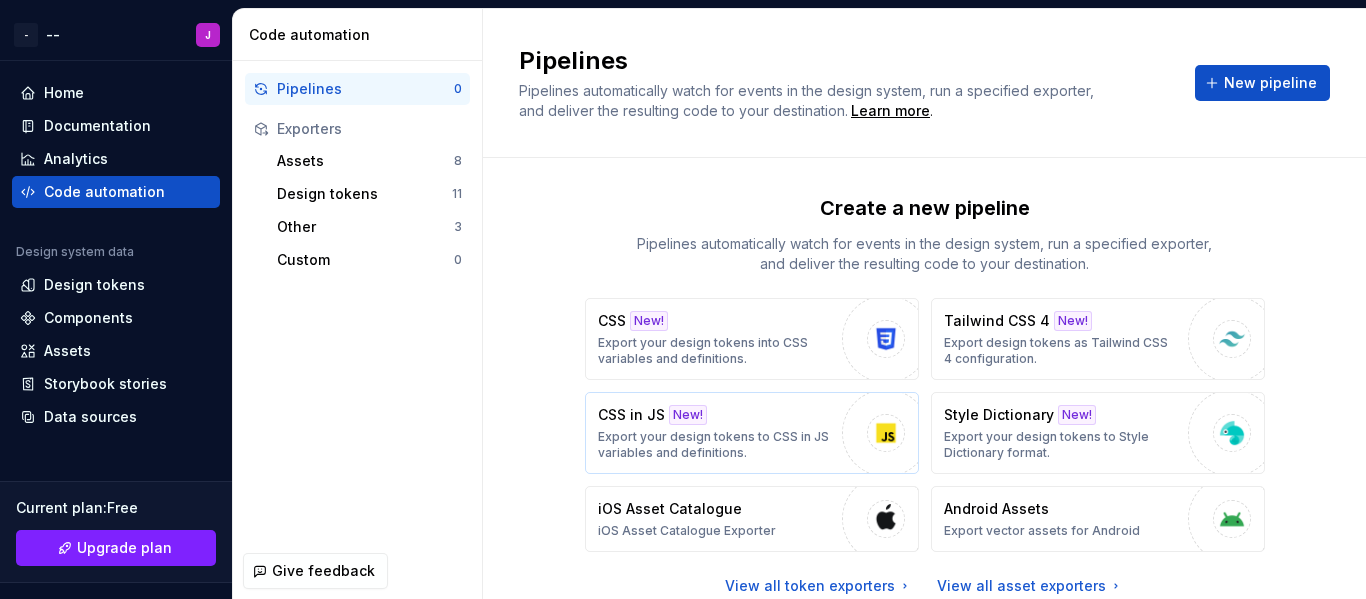 scroll, scrollTop: 0, scrollLeft: 0, axis: both 